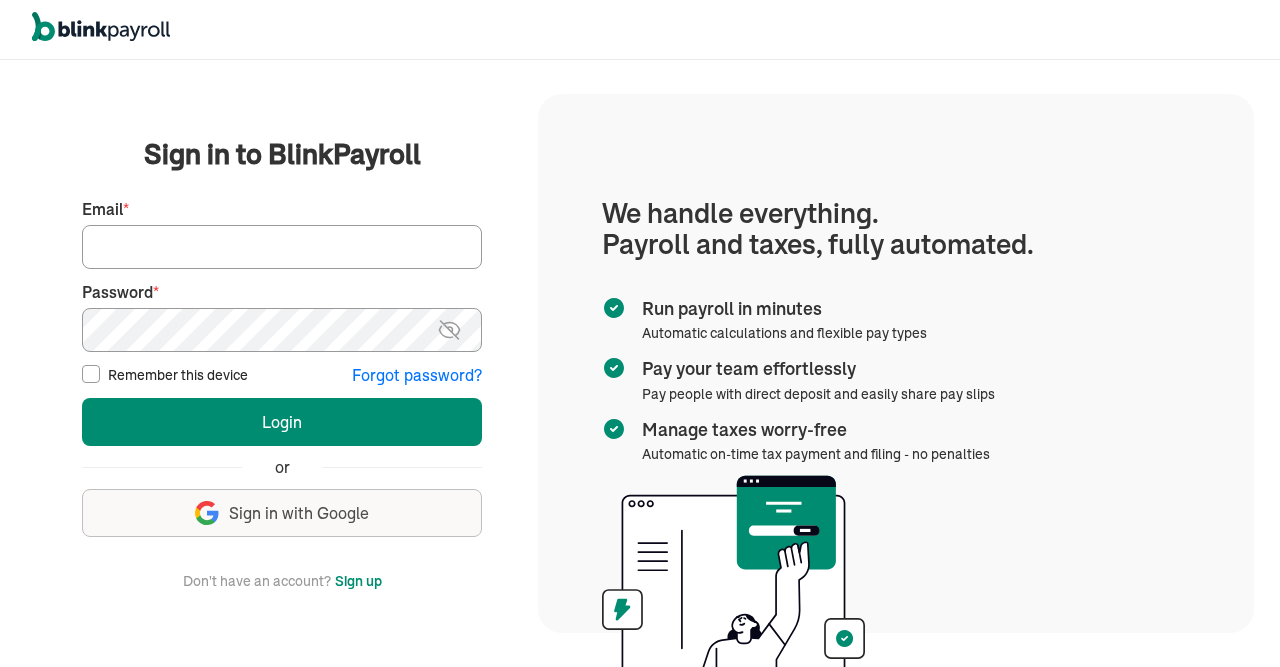 scroll, scrollTop: 0, scrollLeft: 0, axis: both 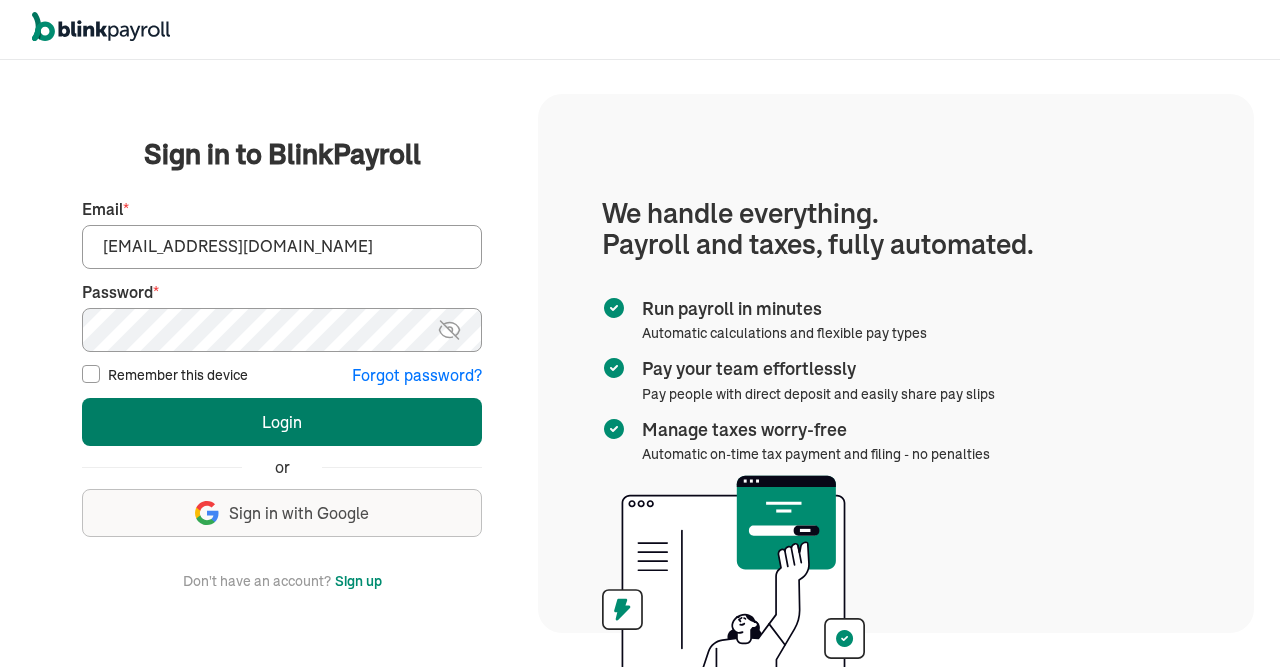 type on "jayar@sygnititechnologies.com" 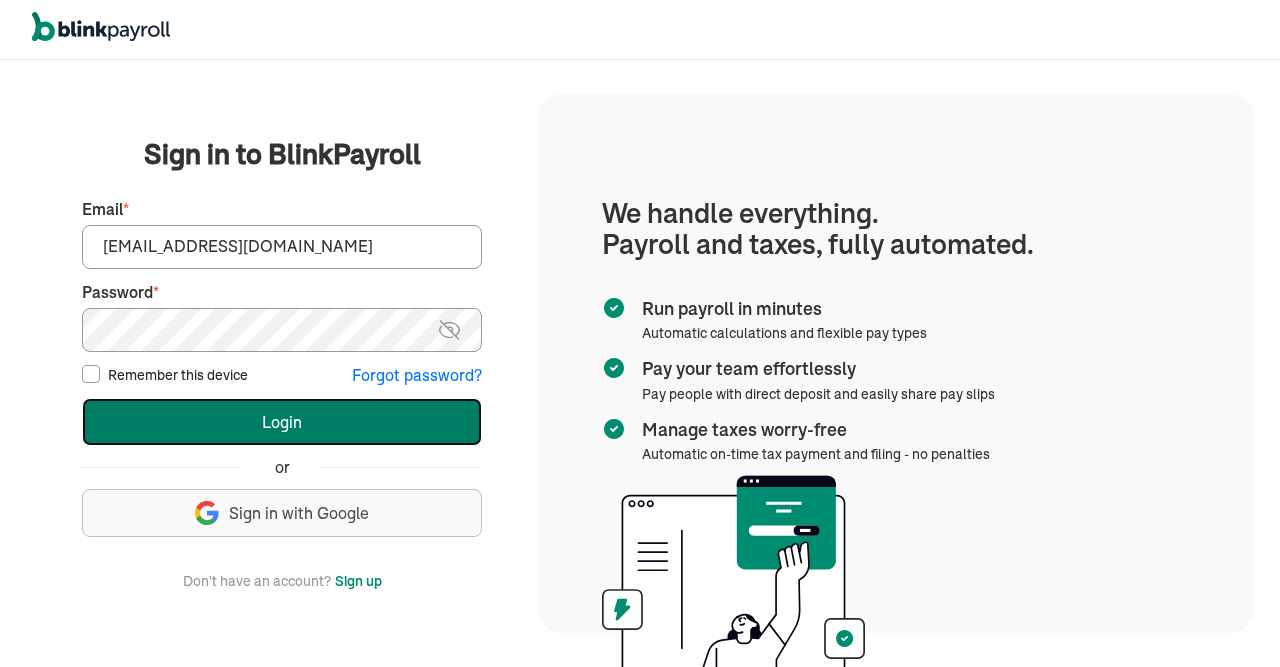 click on "Login" at bounding box center [282, 422] 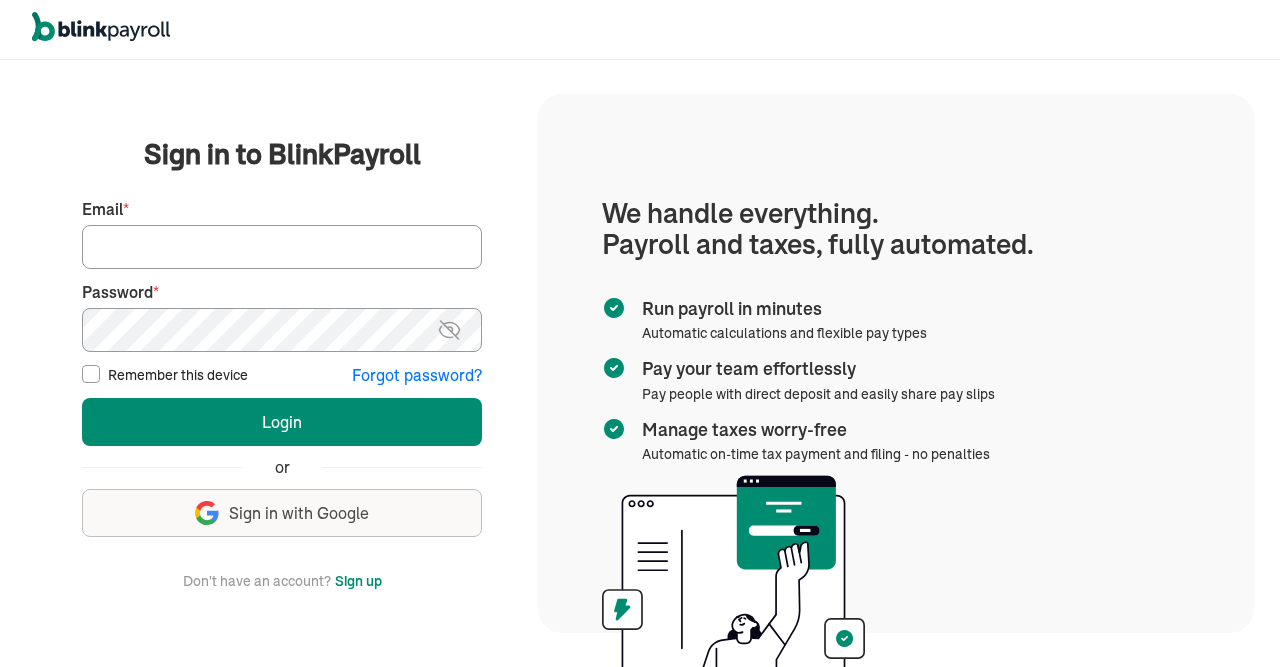 scroll, scrollTop: 0, scrollLeft: 0, axis: both 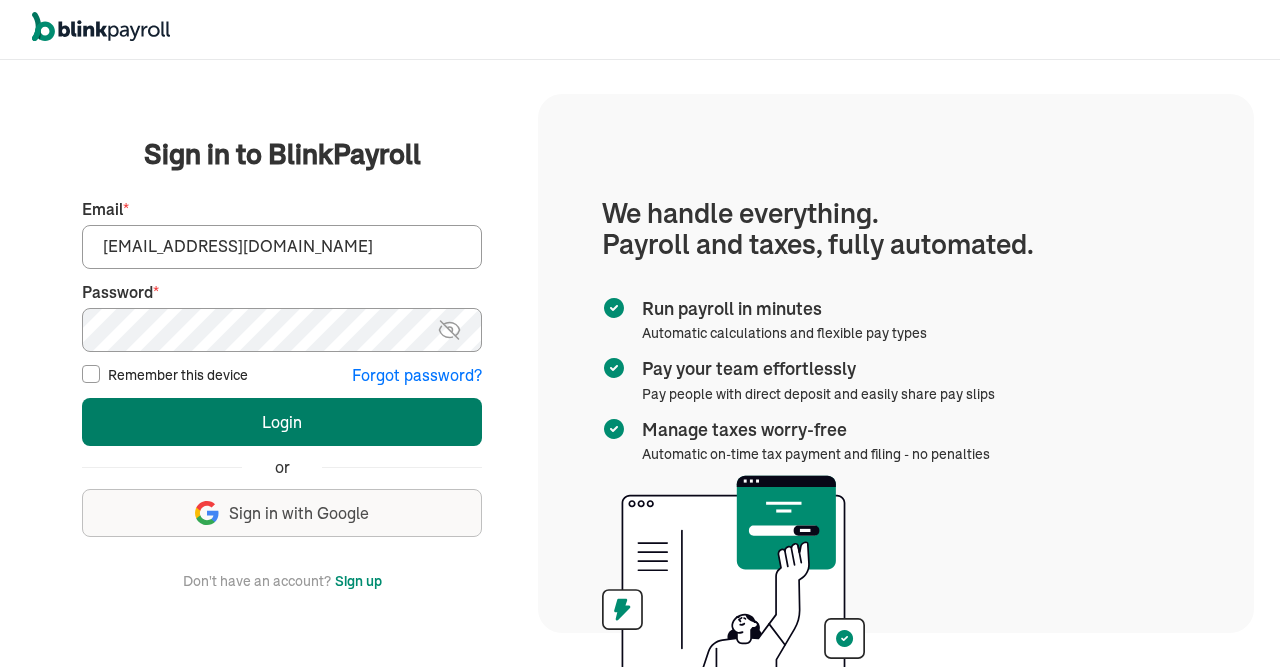 type on "jayar@sygnititechnologies.com" 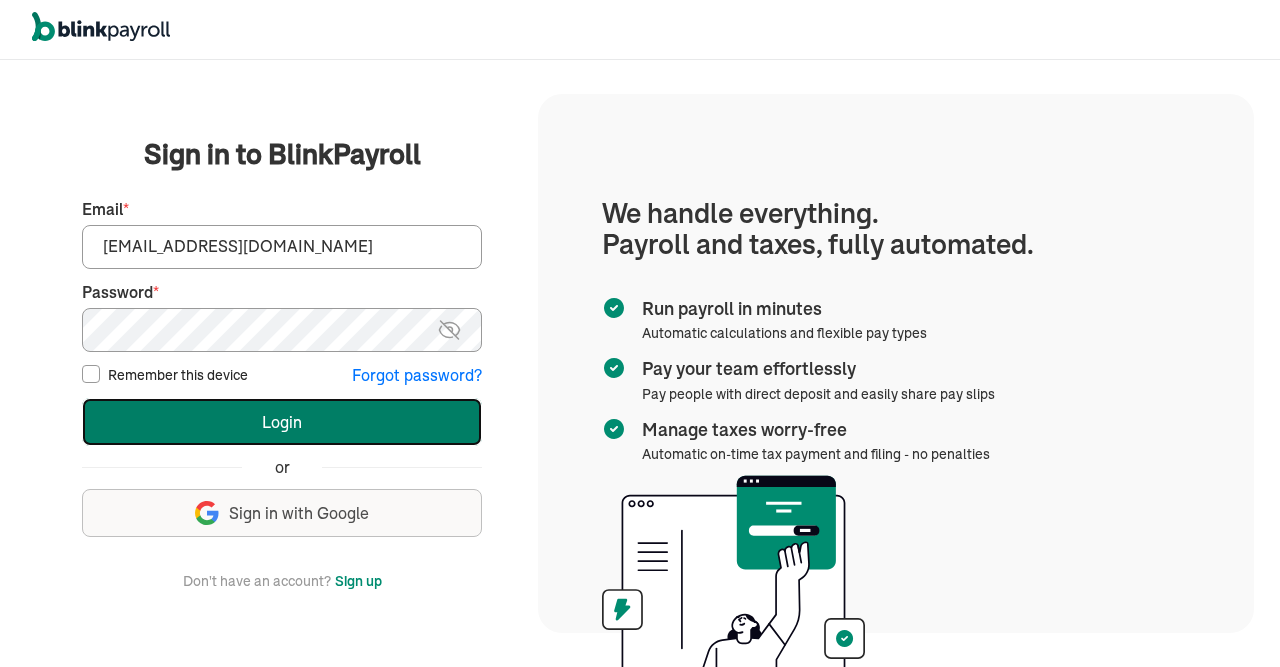 click on "Login" at bounding box center (282, 422) 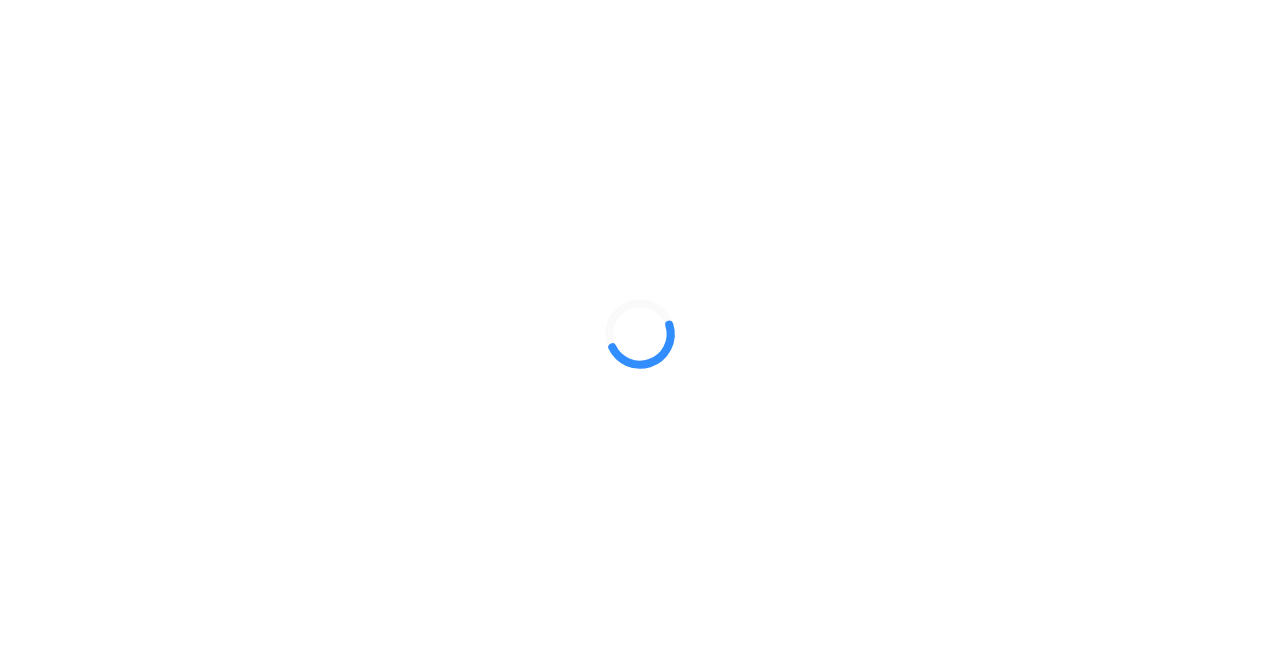 scroll, scrollTop: 0, scrollLeft: 0, axis: both 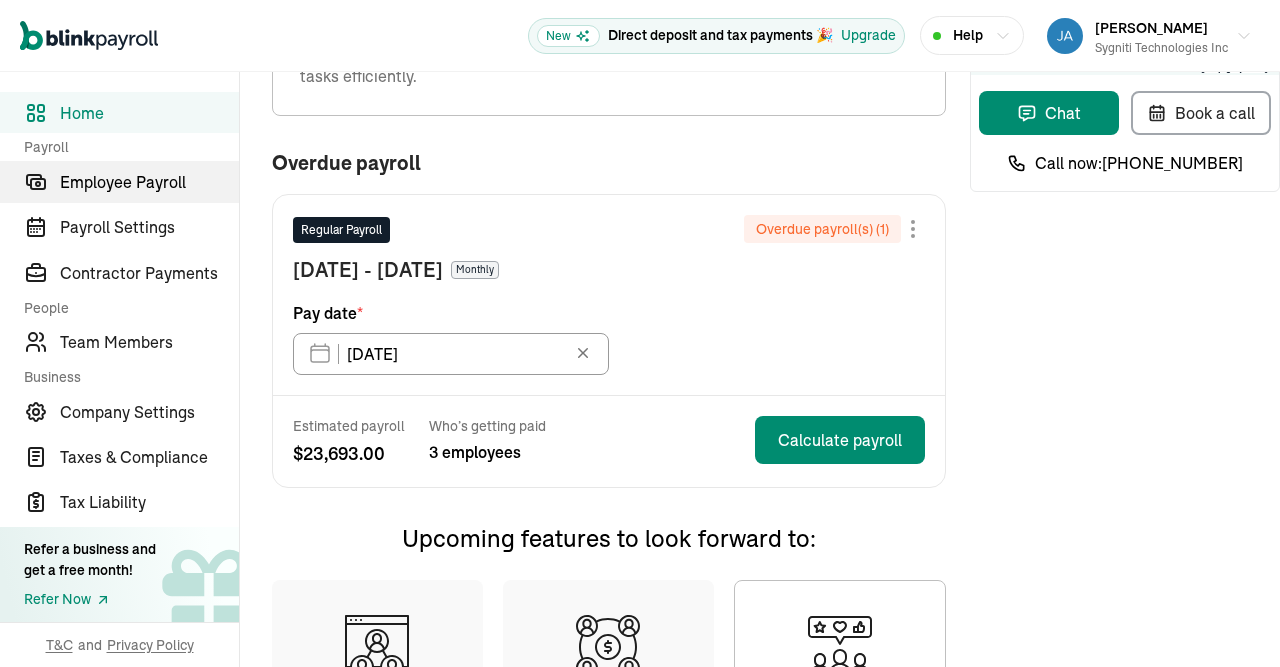 click on "Employee Payroll" at bounding box center (149, 182) 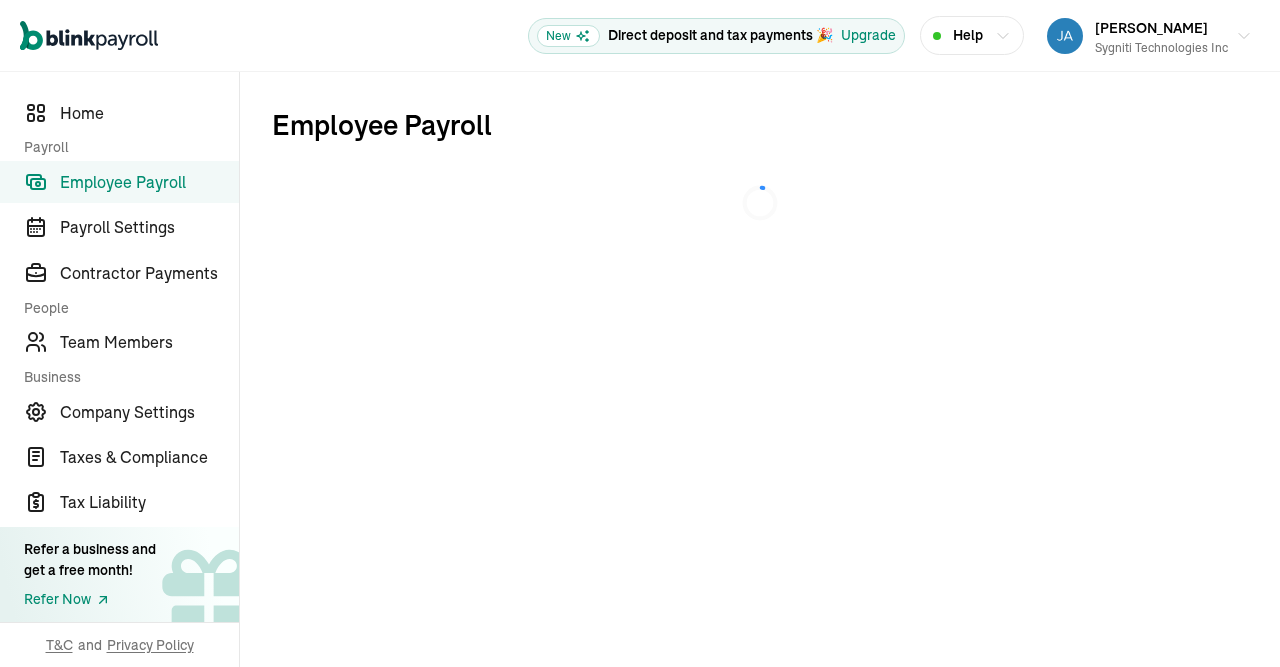 scroll, scrollTop: 0, scrollLeft: 0, axis: both 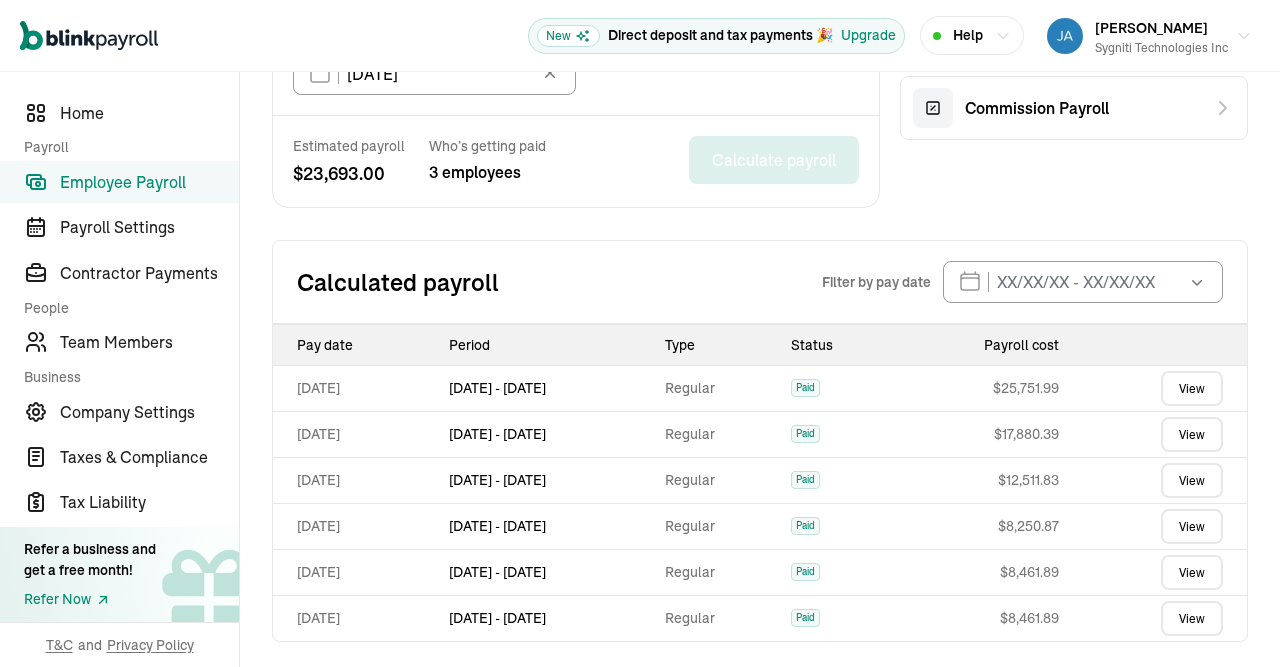 click on "View" at bounding box center [1192, 388] 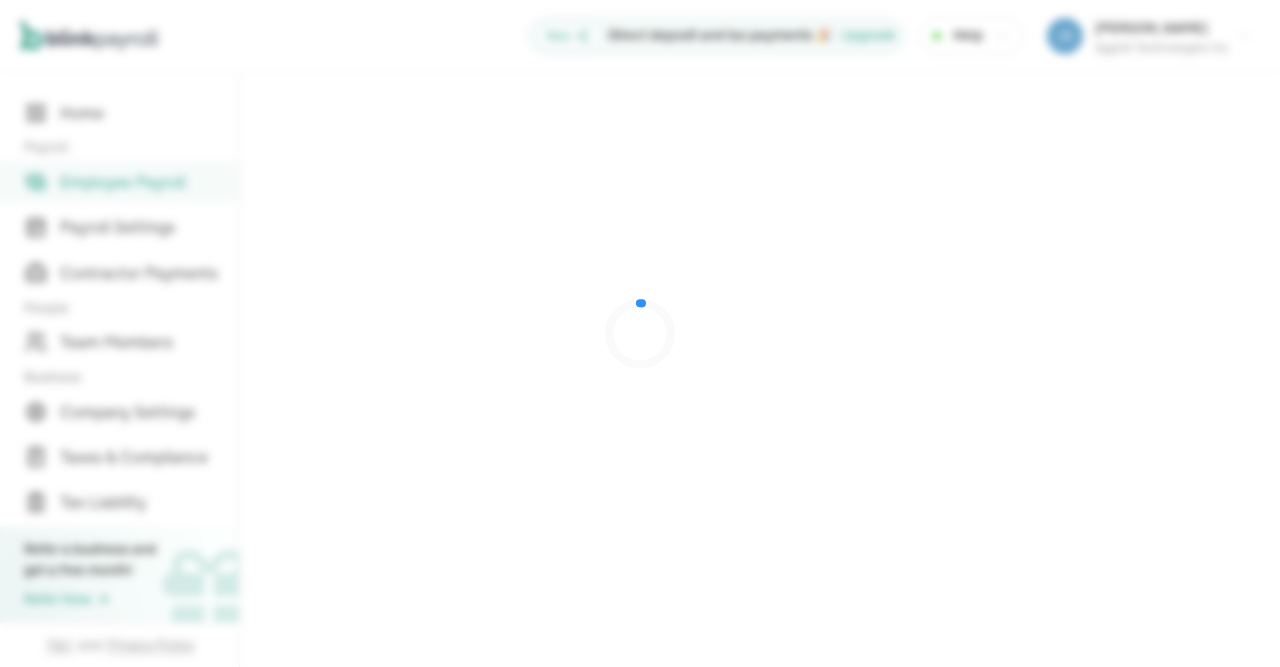 scroll, scrollTop: 0, scrollLeft: 0, axis: both 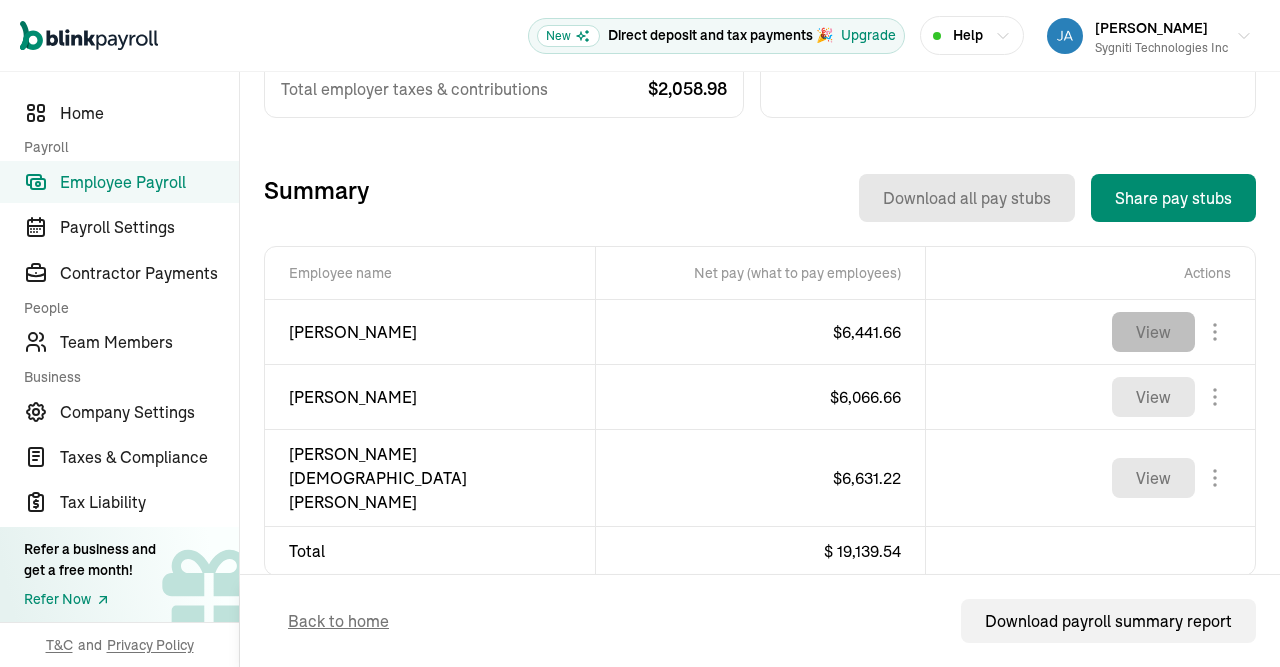 click on "View" at bounding box center (1153, 332) 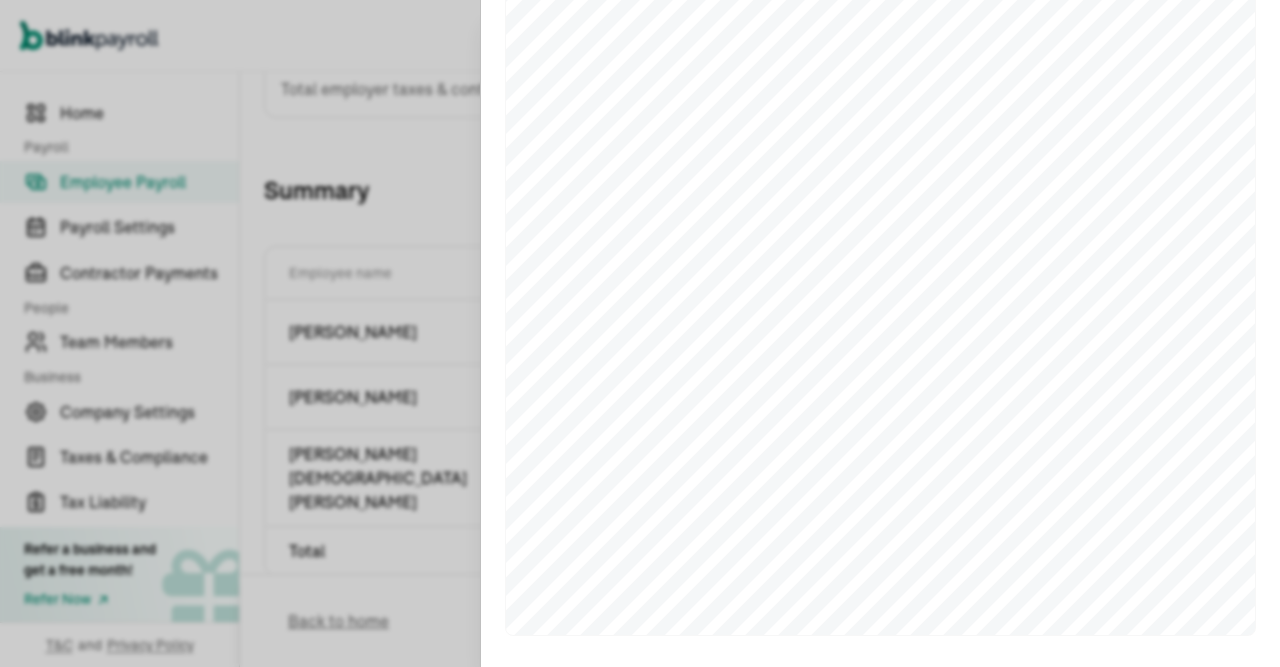 scroll, scrollTop: 584, scrollLeft: 0, axis: vertical 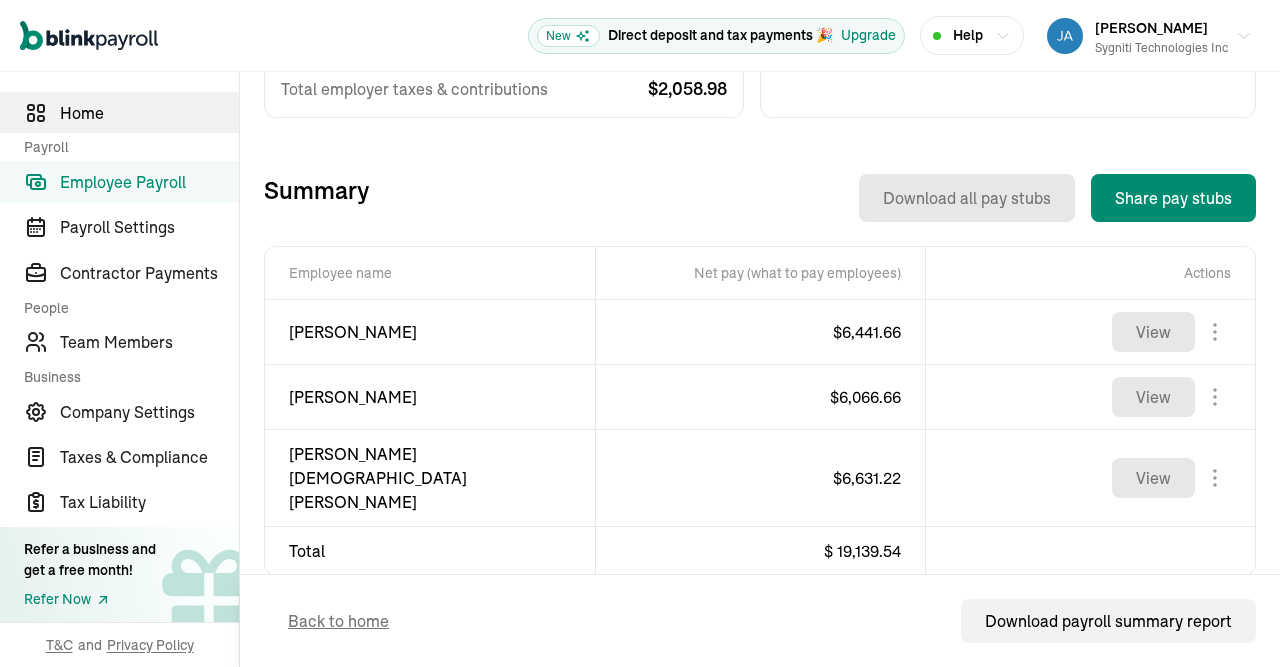 click on "Home" at bounding box center [149, 113] 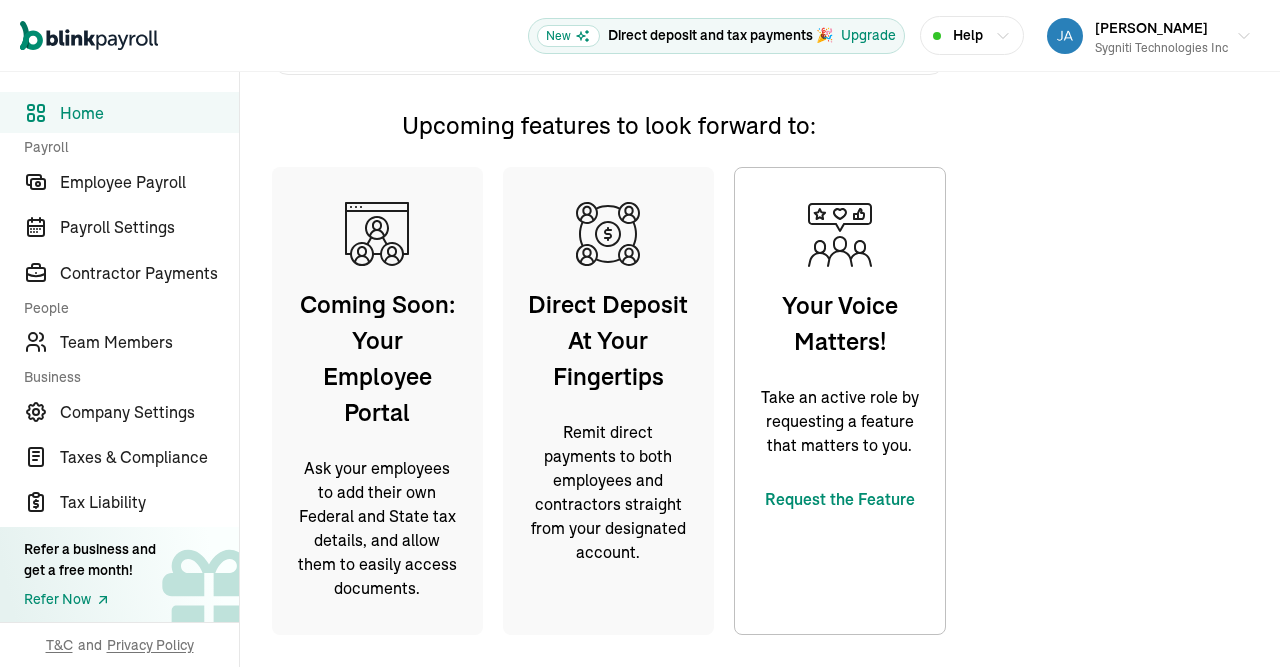 type on "[DATE]" 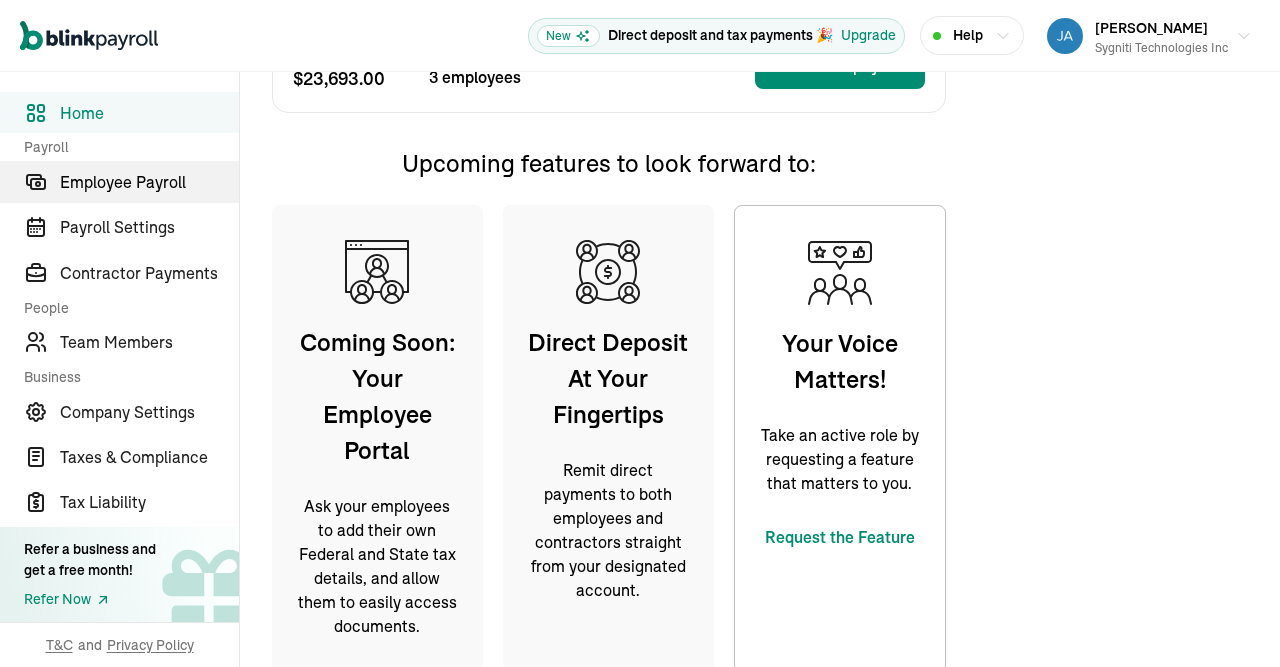 click on "Employee Payroll" at bounding box center [149, 182] 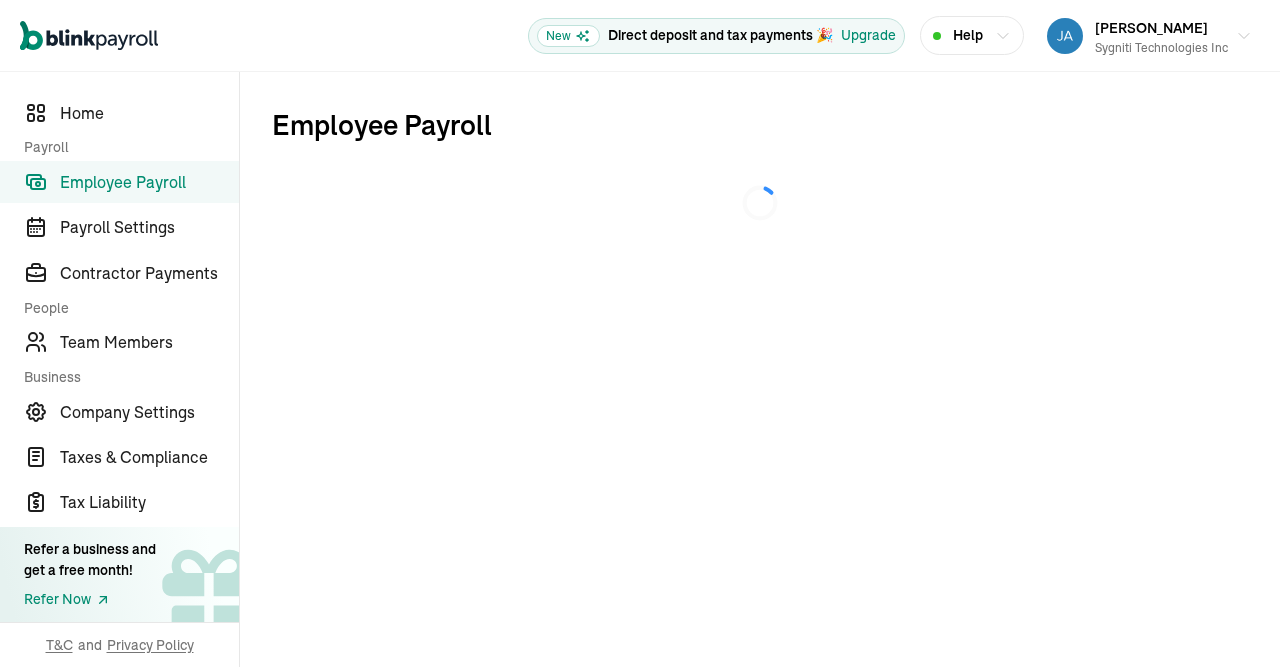 scroll, scrollTop: 0, scrollLeft: 0, axis: both 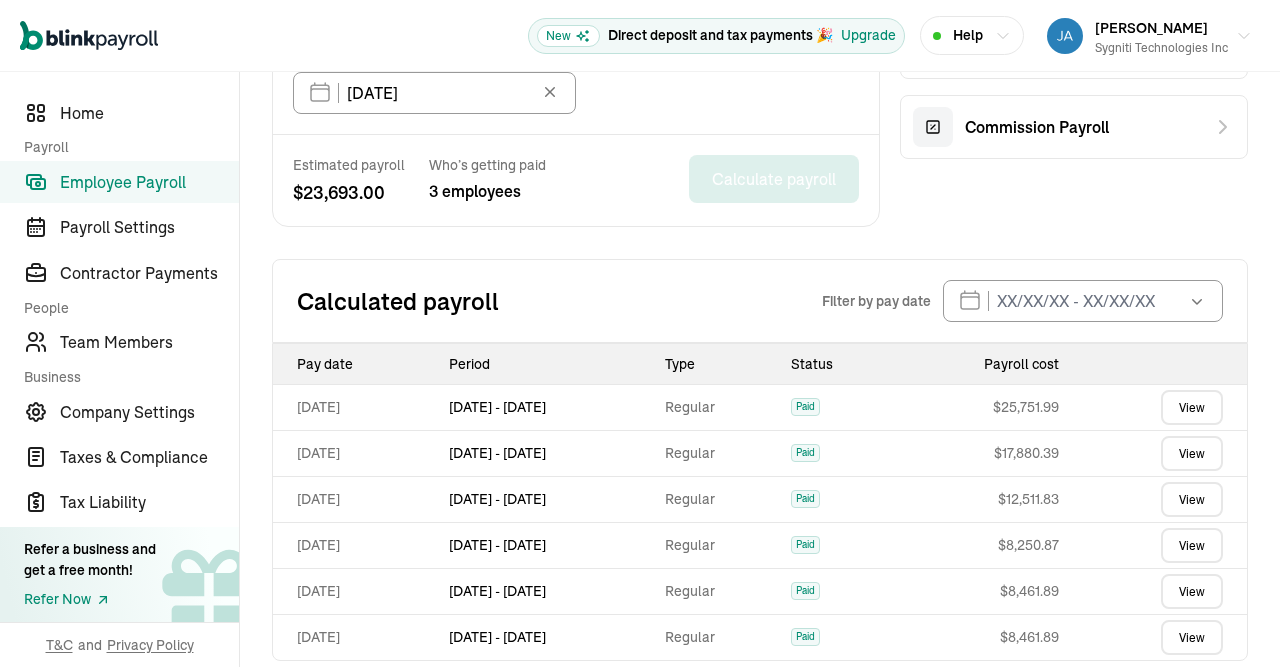 click on "View" at bounding box center [1192, 407] 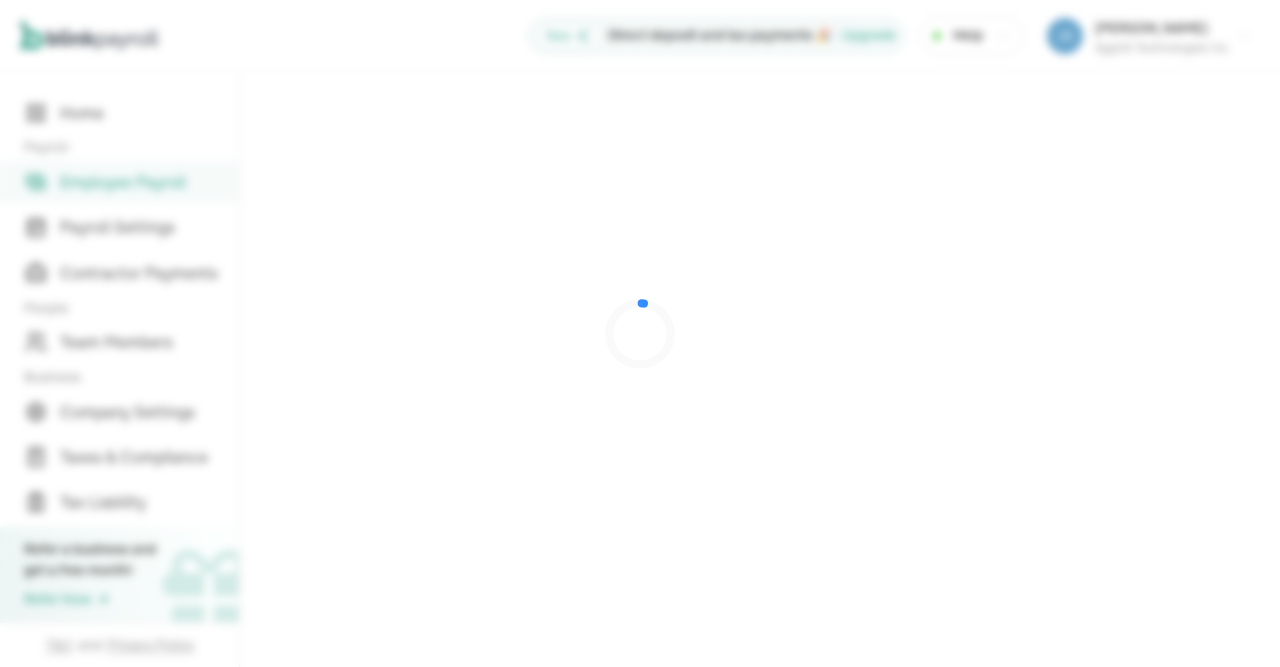 scroll, scrollTop: 0, scrollLeft: 0, axis: both 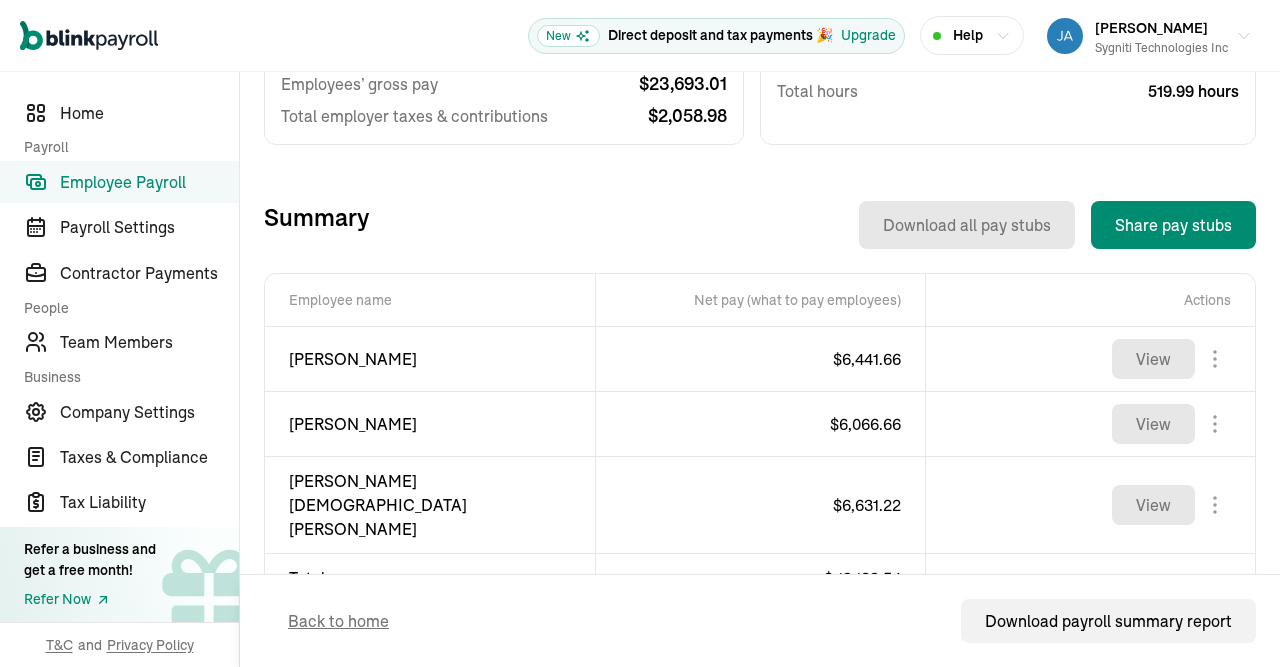 click on "Open main menu New  Direct deposit and tax payments 🎉 Upgrade Help [PERSON_NAME] Sygniti Technologies Inc Direct deposit and tax payments 🎉 Upgrade Home Payroll Employee Payroll Payroll Settings Contractor Payments People Team Members Business Company Settings Taxes & Compliance Tax Liability Refer a business and   get a free month! Refer Now T&C   and   Privacy Policy Back to Employee Payroll Employee Payroll Introducing Full-Service Payroll 🎉 We handle everything. Payroll and taxes, fully automated. Simplify your payroll process and ensure you’re always tax compliant. 50% off for the next 6 months Schedule a call now Total Payroll Cost Total cost $ 25,751.99 Employees’ gross pay $ 23,693.01 Total employer taxes & contributions $ 2,058.98 Pay date [DATE] Pay period [DATE] - [DATE] Who’s getting paid 3 employees Total hours 519.99 hours Summary Download all pay stubs Share pay stubs [PERSON_NAME] Hourly  $ 44.02 /hr Net pay (what to pay employees) $ 6,441.66 View [DEMOGRAPHIC_DATA]" at bounding box center (640, 333) 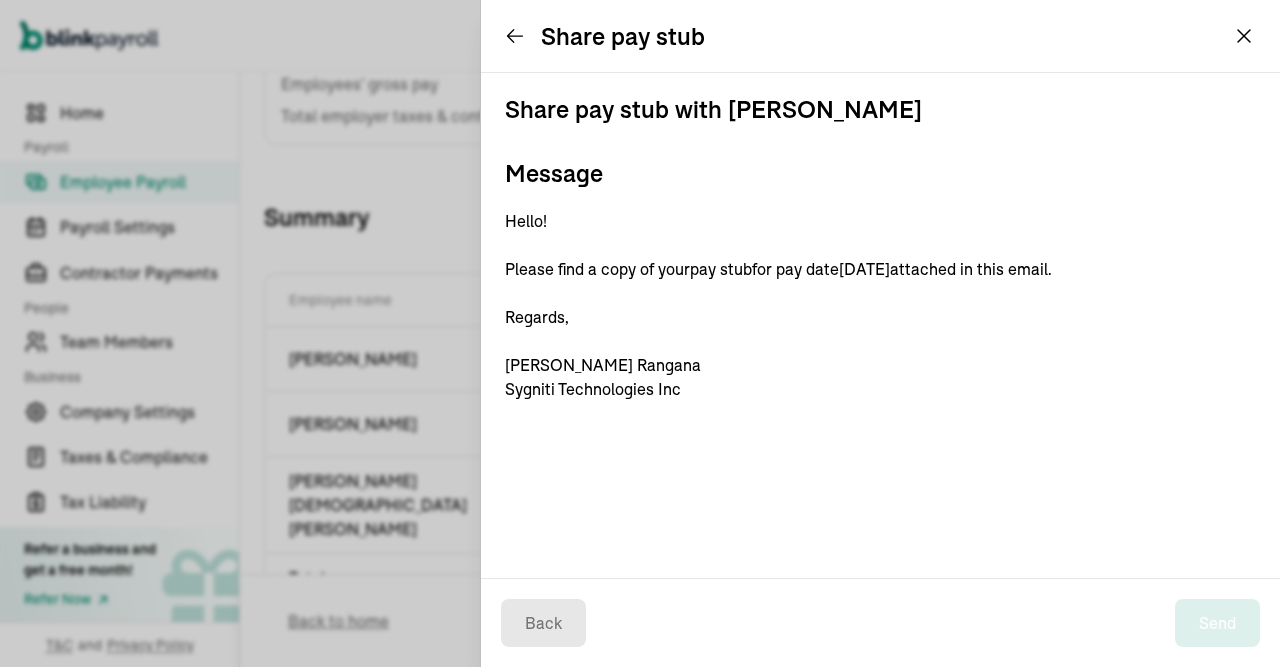 drag, startPoint x: 679, startPoint y: 196, endPoint x: 623, endPoint y: 141, distance: 78.492035 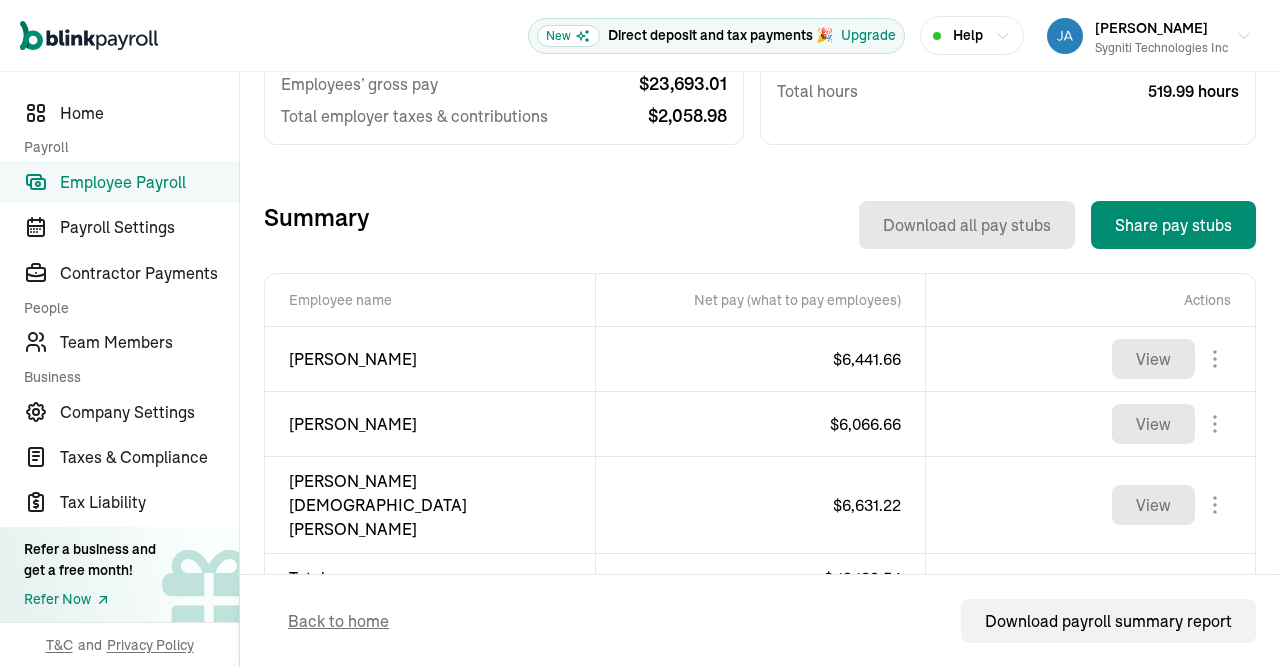 click on "Open main menu New  Direct deposit and tax payments 🎉 Upgrade Help [PERSON_NAME] Sygniti Technologies Inc Direct deposit and tax payments 🎉 Upgrade Home Payroll Employee Payroll Payroll Settings Contractor Payments People Team Members Business Company Settings Taxes & Compliance Tax Liability Refer a business and   get a free month! Refer Now T&C   and   Privacy Policy Back to Employee Payroll Employee Payroll Introducing Full-Service Payroll 🎉 We handle everything. Payroll and taxes, fully automated. Simplify your payroll process and ensure you’re always tax compliant. 50% off for the next 6 months Schedule a call now Total Payroll Cost Total cost $ 25,751.99 Employees’ gross pay $ 23,693.01 Total employer taxes & contributions $ 2,058.98 Pay date [DATE] Pay period [DATE] - [DATE] Who’s getting paid 3 employees Total hours 519.99 hours Summary Download all pay stubs Share pay stubs [PERSON_NAME] Hourly  $ 44.02 /hr Net pay (what to pay employees) $ 6,441.66 View [DEMOGRAPHIC_DATA]" at bounding box center (640, 333) 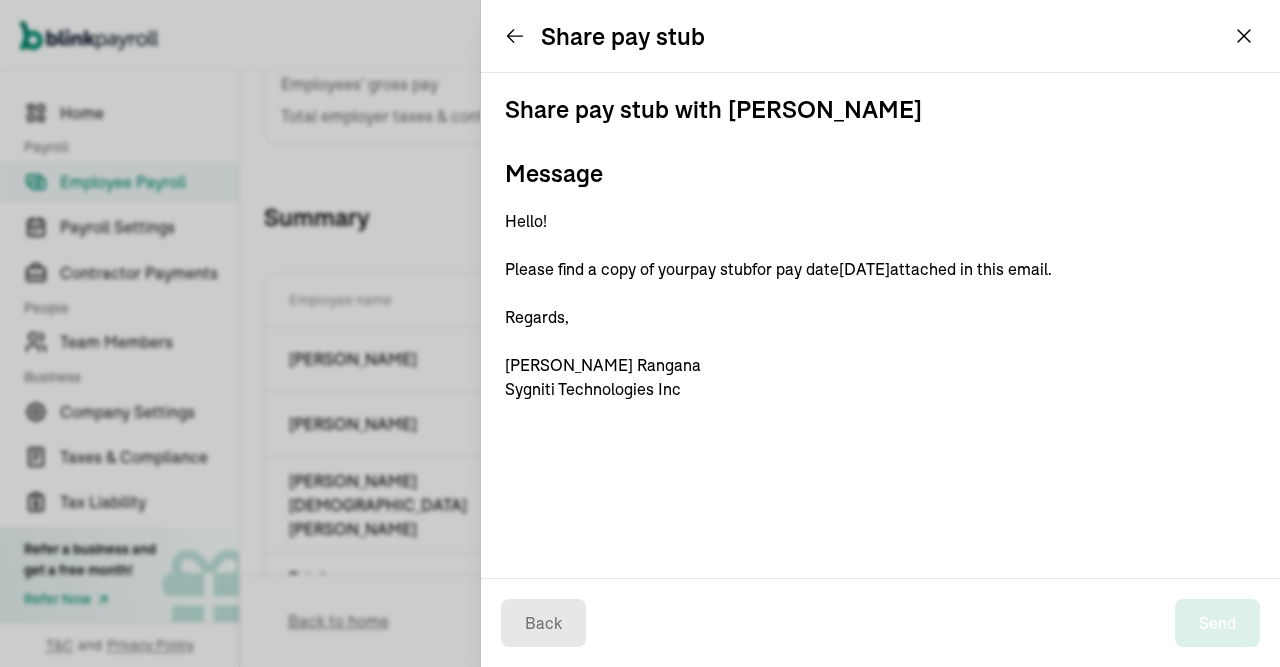 click on "Hello!   Please find a copy of your  pay stub  for pay date  [DATE] attached in this email.   Regards,    [PERSON_NAME]   Sygniti Technologies Inc" at bounding box center [880, 305] 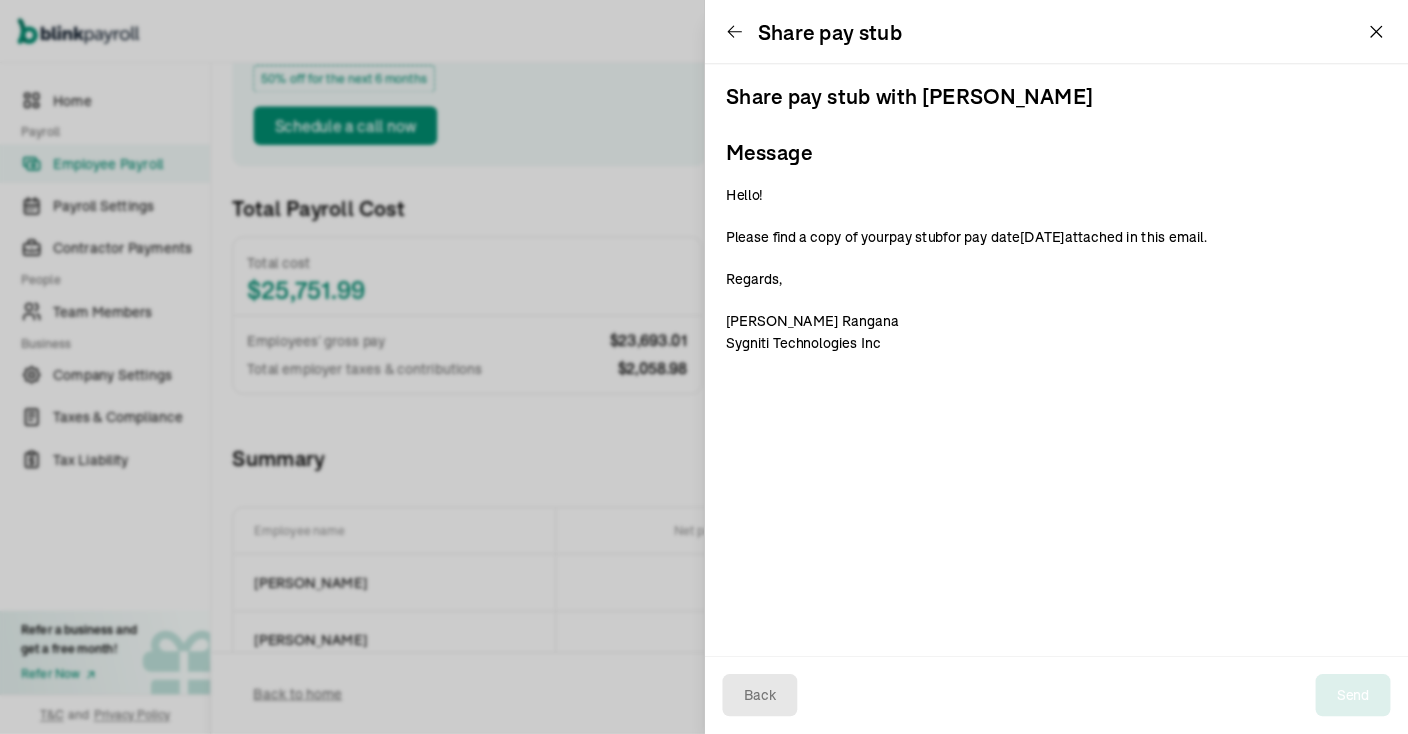scroll, scrollTop: 259, scrollLeft: 0, axis: vertical 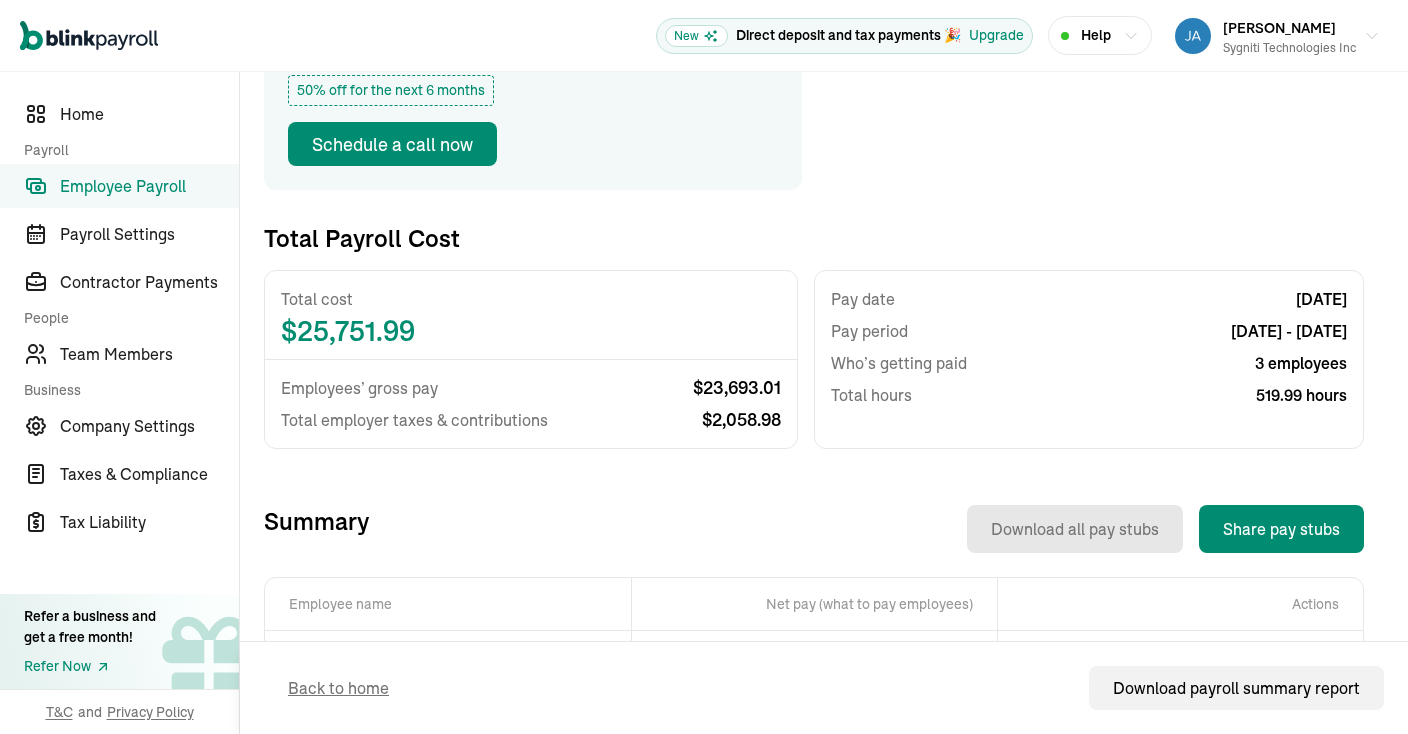 click on "Download all pay stubs Share pay stubs" at bounding box center [866, 529] 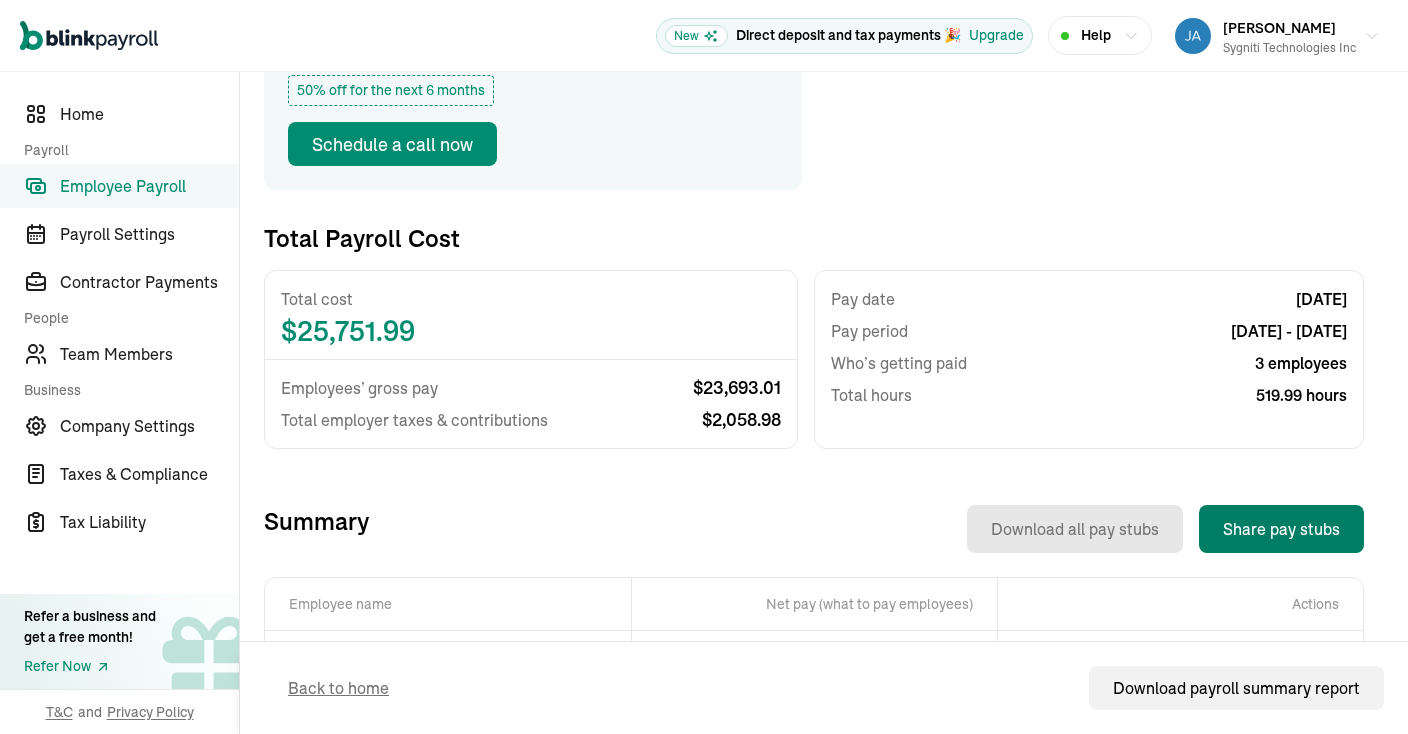 click on "Share pay stubs" at bounding box center (1281, 529) 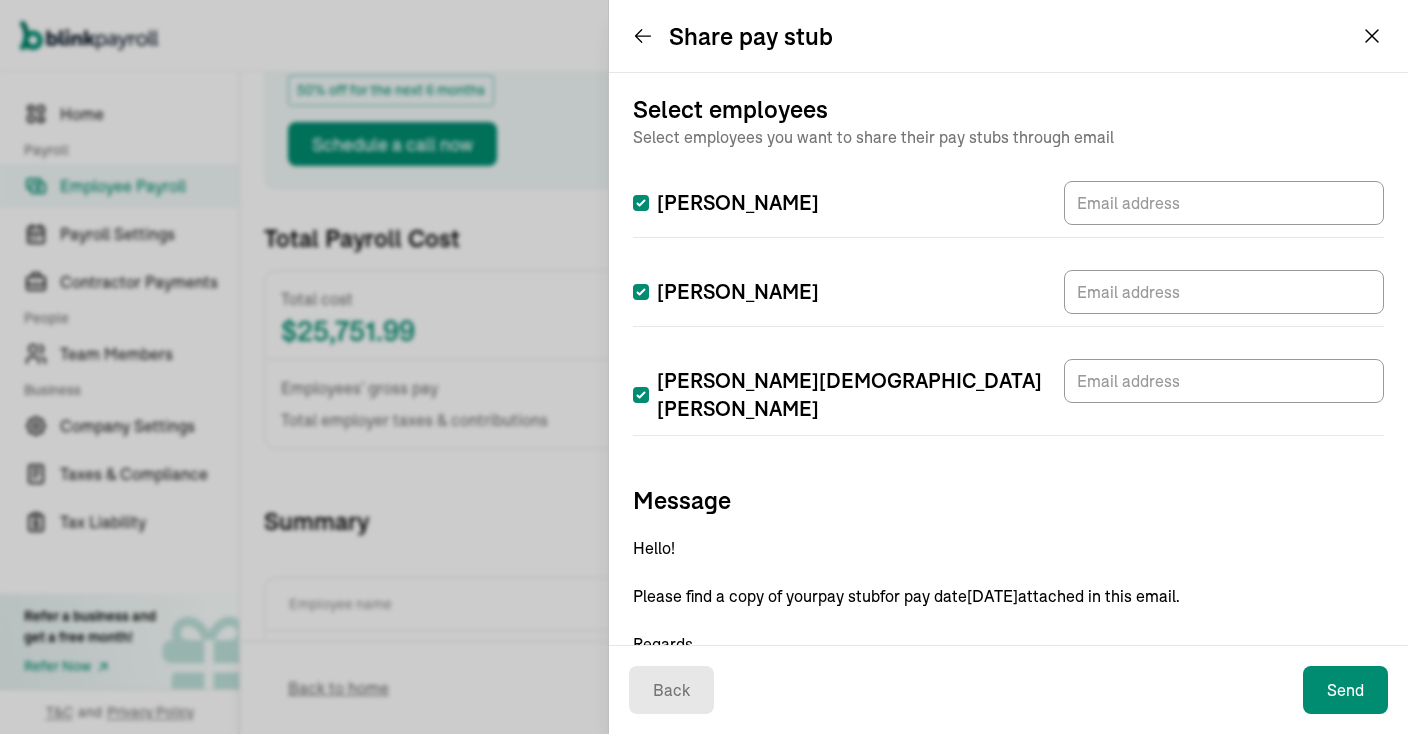 click on "[PERSON_NAME]" at bounding box center [641, 292] 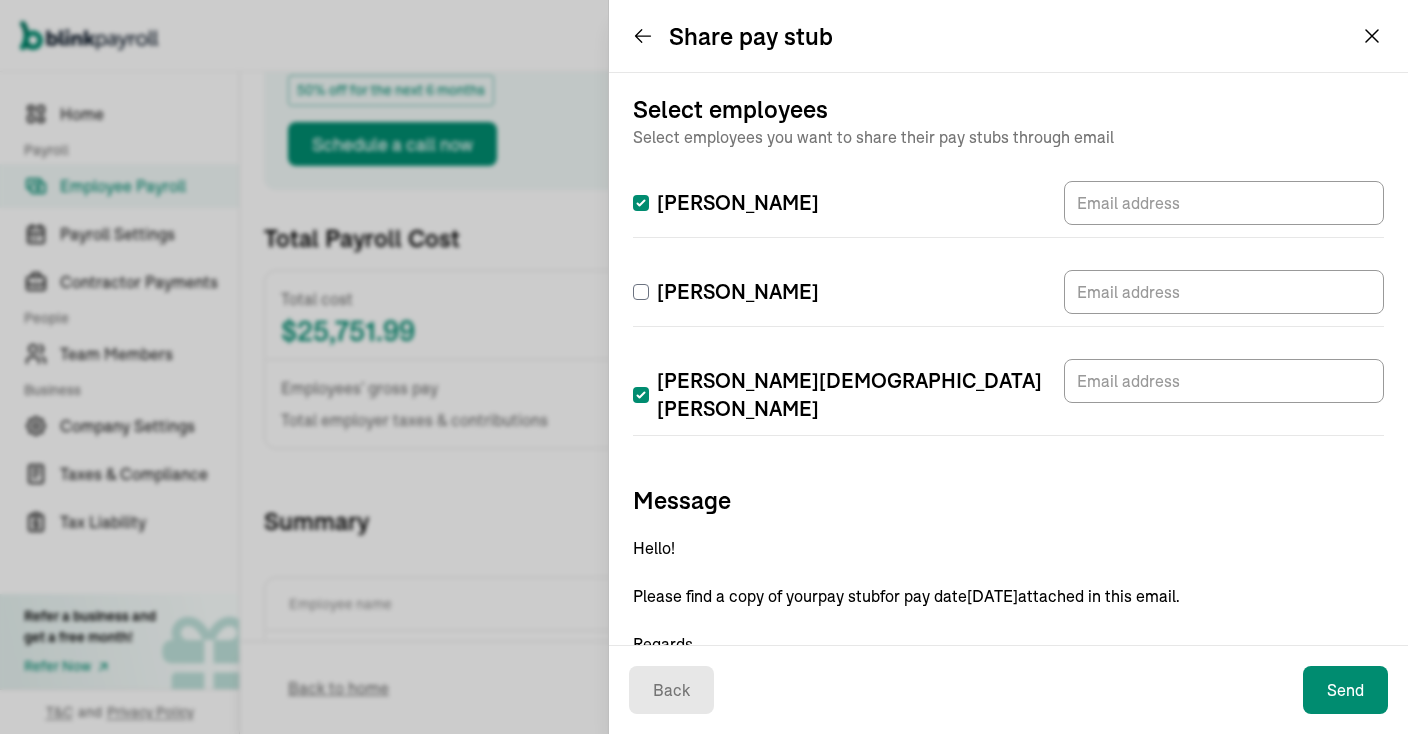checkbox on "false" 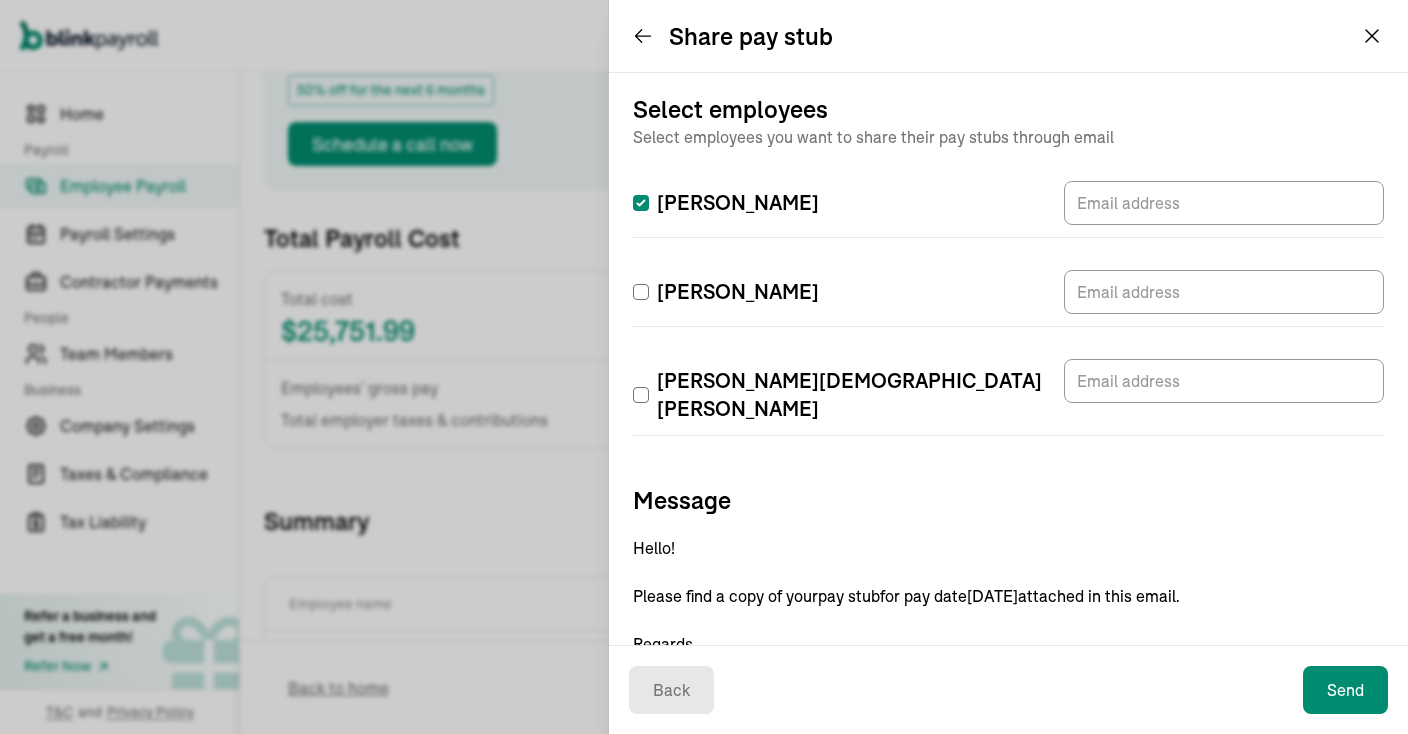 checkbox on "false" 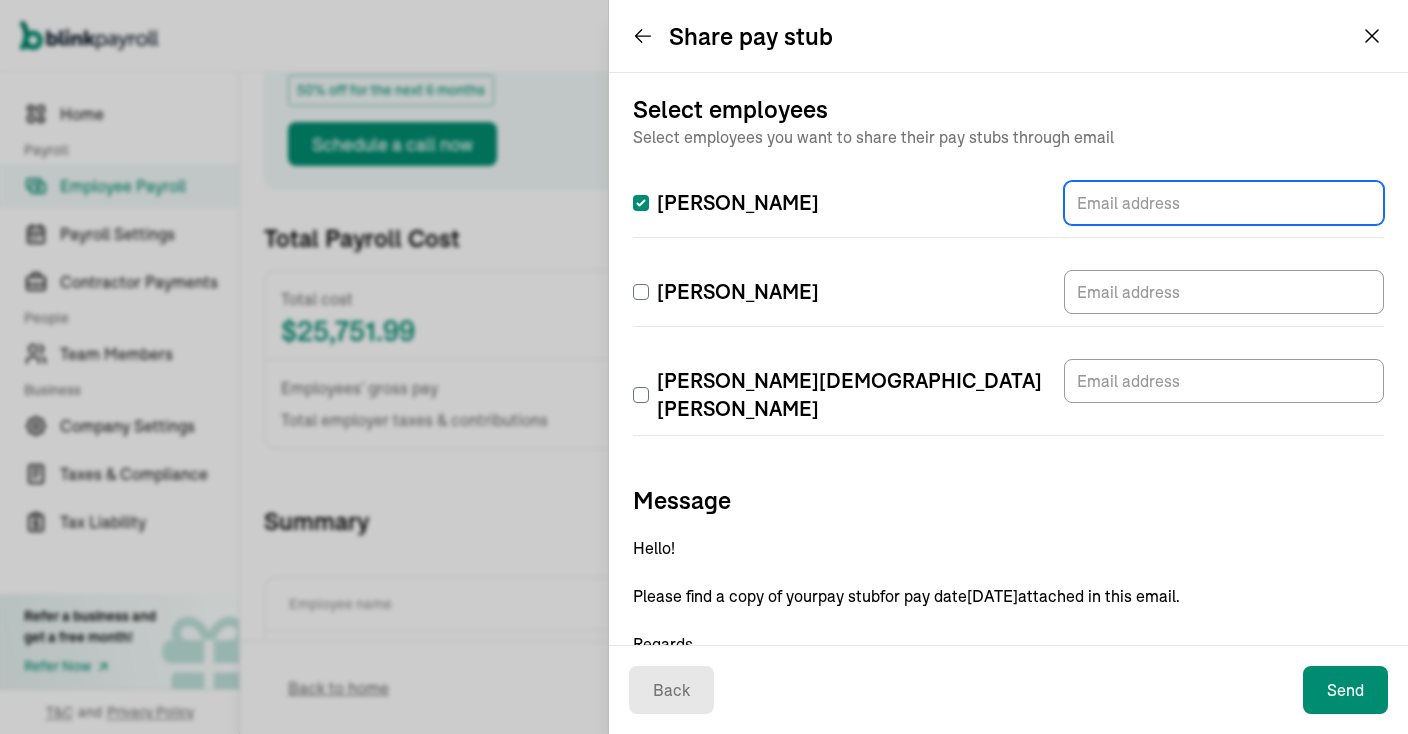 click at bounding box center [1224, 203] 